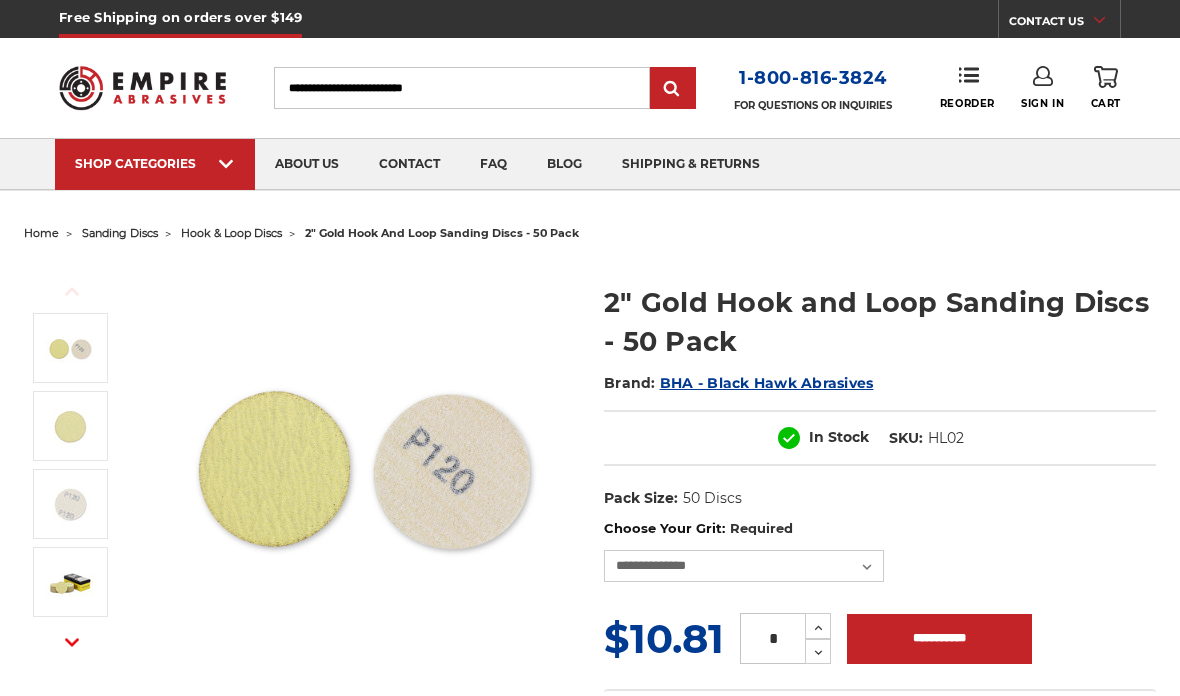scroll, scrollTop: 0, scrollLeft: 0, axis: both 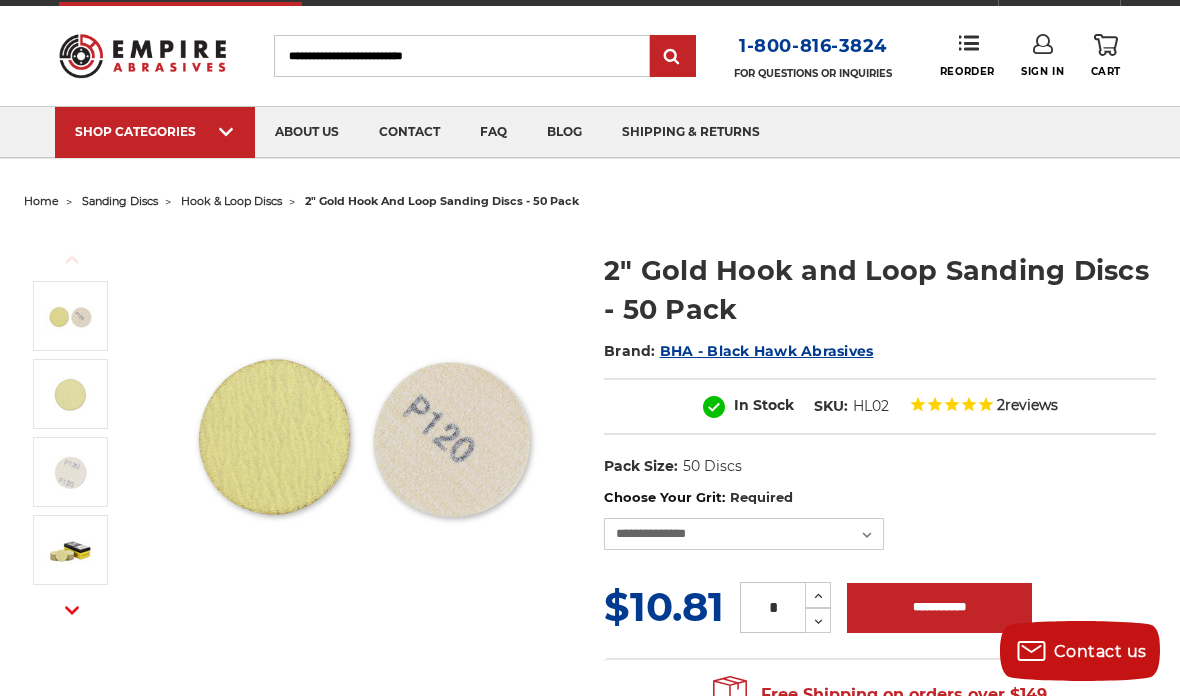 click on "In Stock
SKU:
HL02
2  reviews" at bounding box center (880, 406) 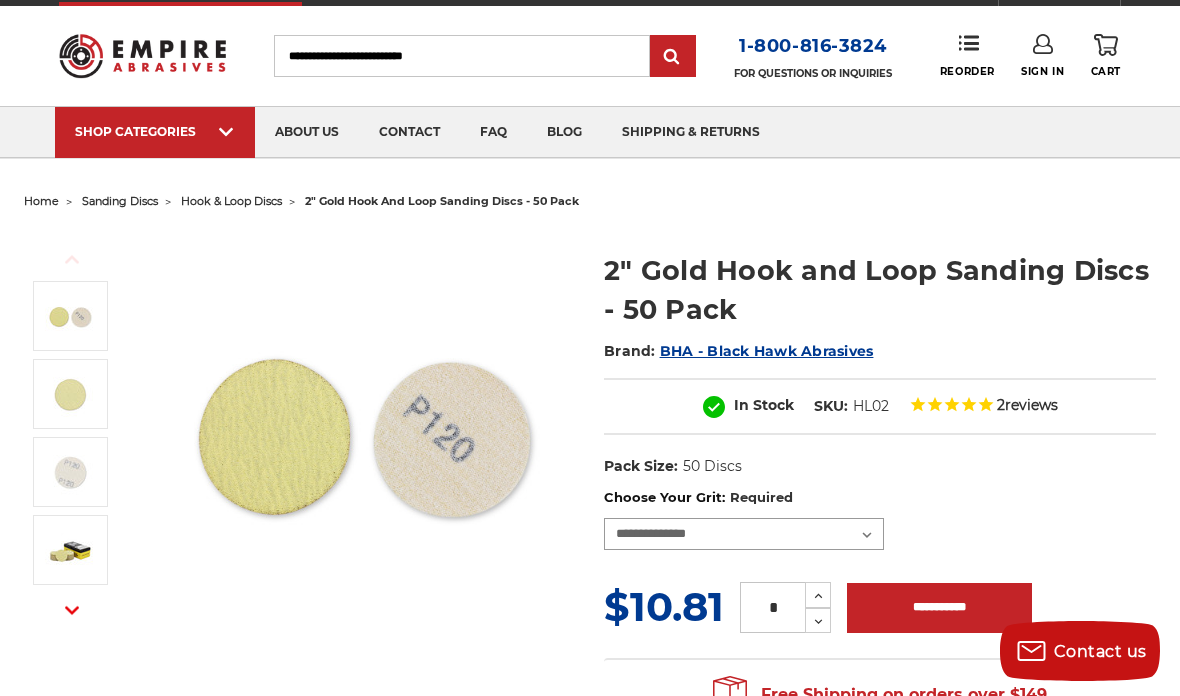 click on "**********" at bounding box center [744, 534] 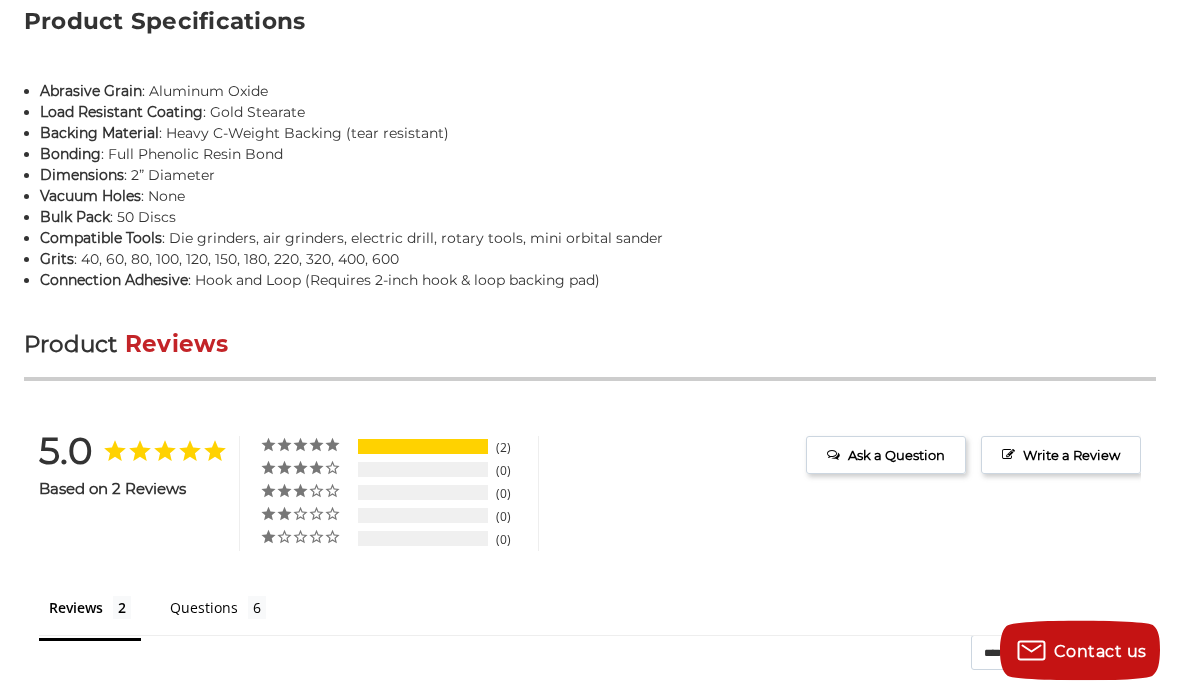 scroll, scrollTop: 0, scrollLeft: 0, axis: both 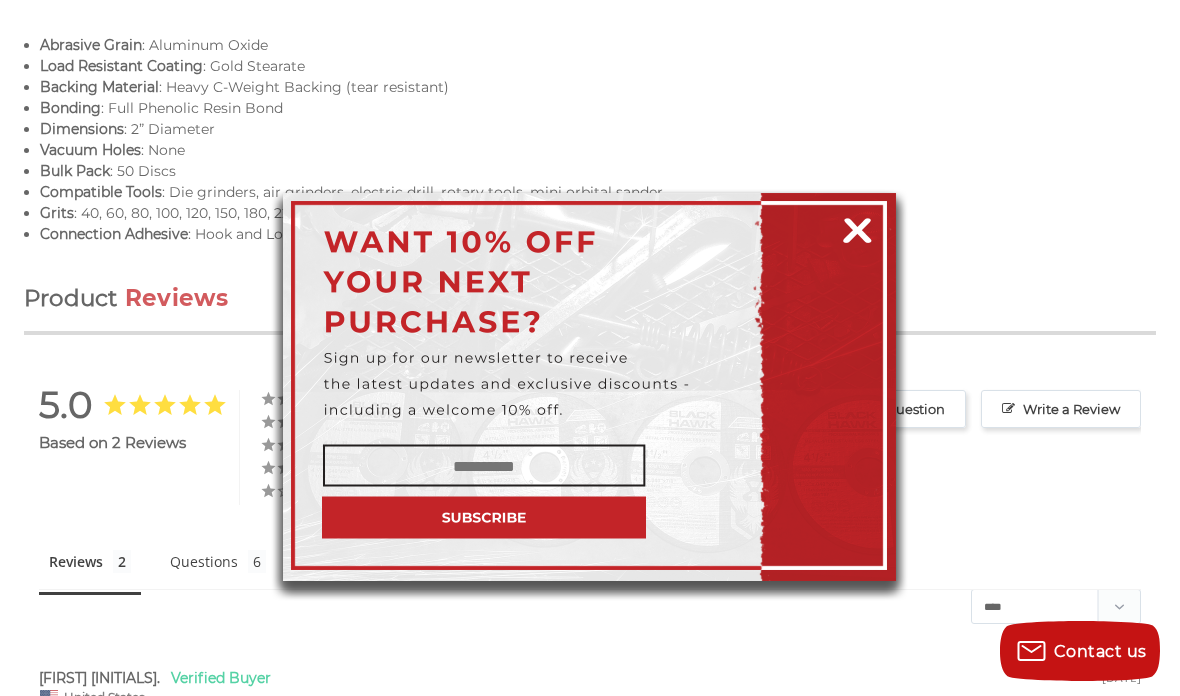 click at bounding box center [857, 227] 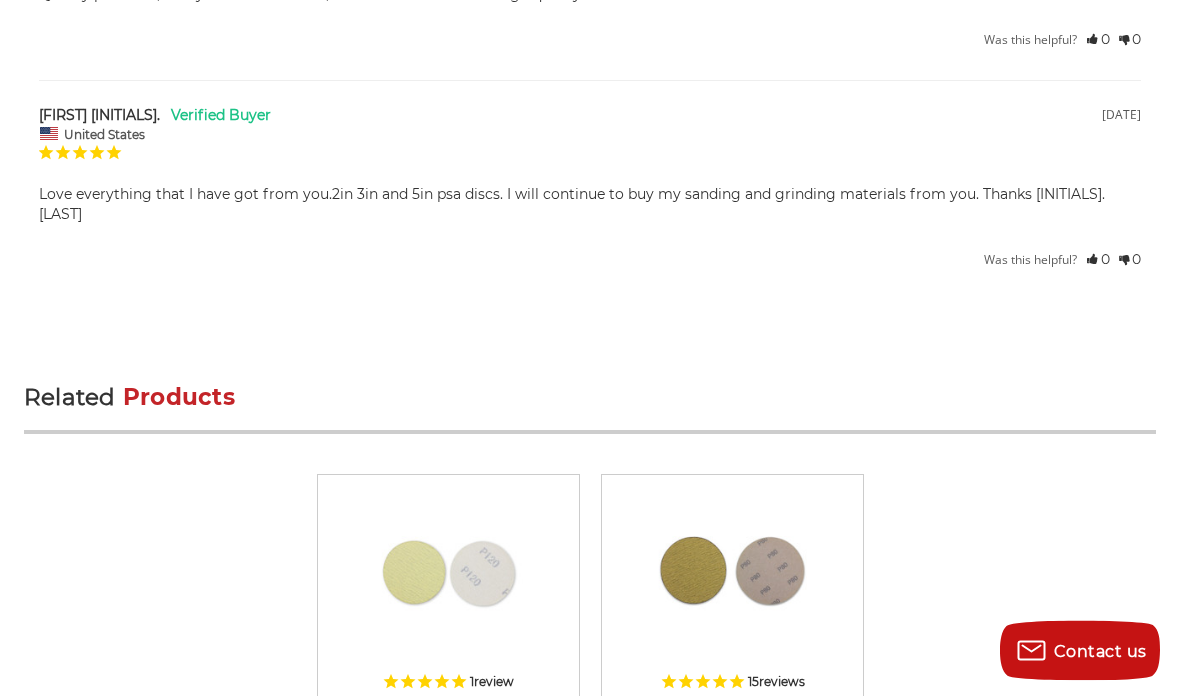 scroll, scrollTop: 3834, scrollLeft: 0, axis: vertical 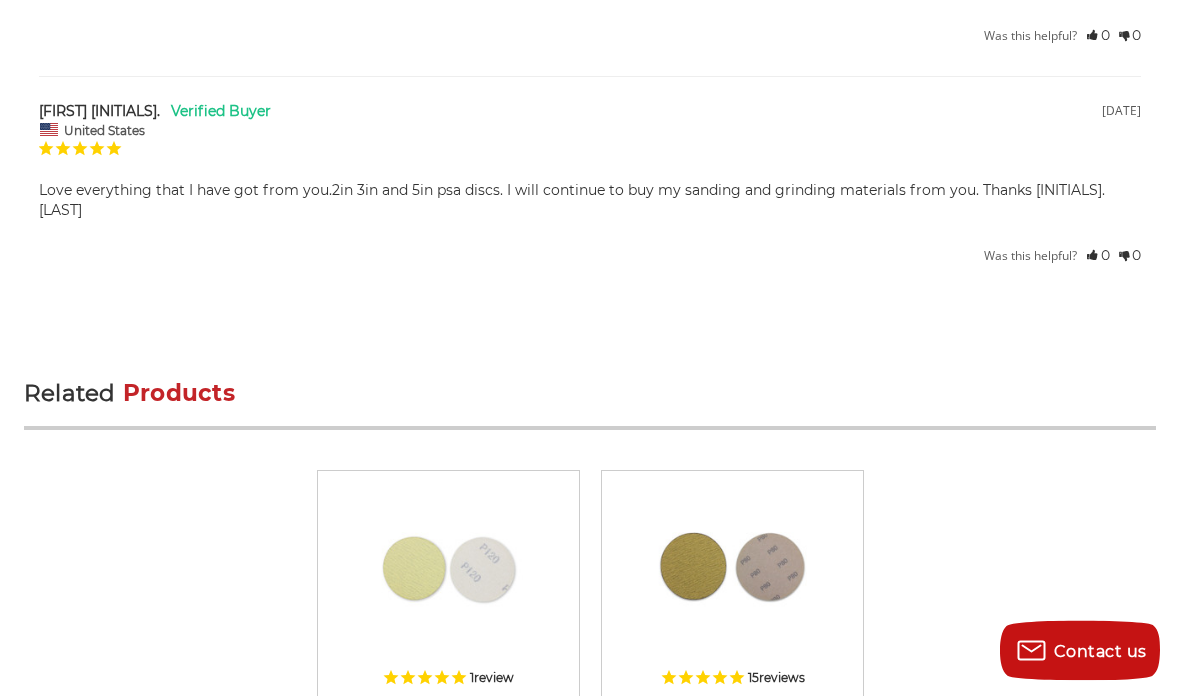 click on "Quick view
1  review
3" Gold Hook and Loop Sanding Discs - 50 Pack
MSRP:
Was:
Now:
$12.95
Choose Options
Quick view
15 Now:" at bounding box center [590, 658] 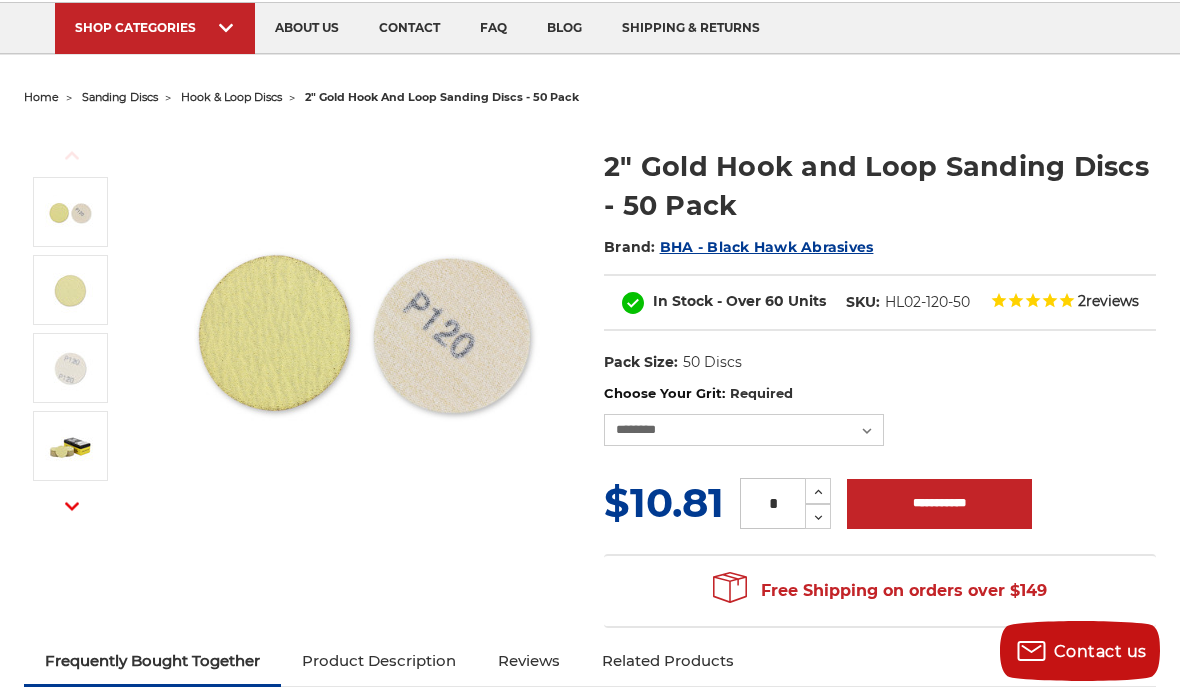 scroll, scrollTop: 134, scrollLeft: 0, axis: vertical 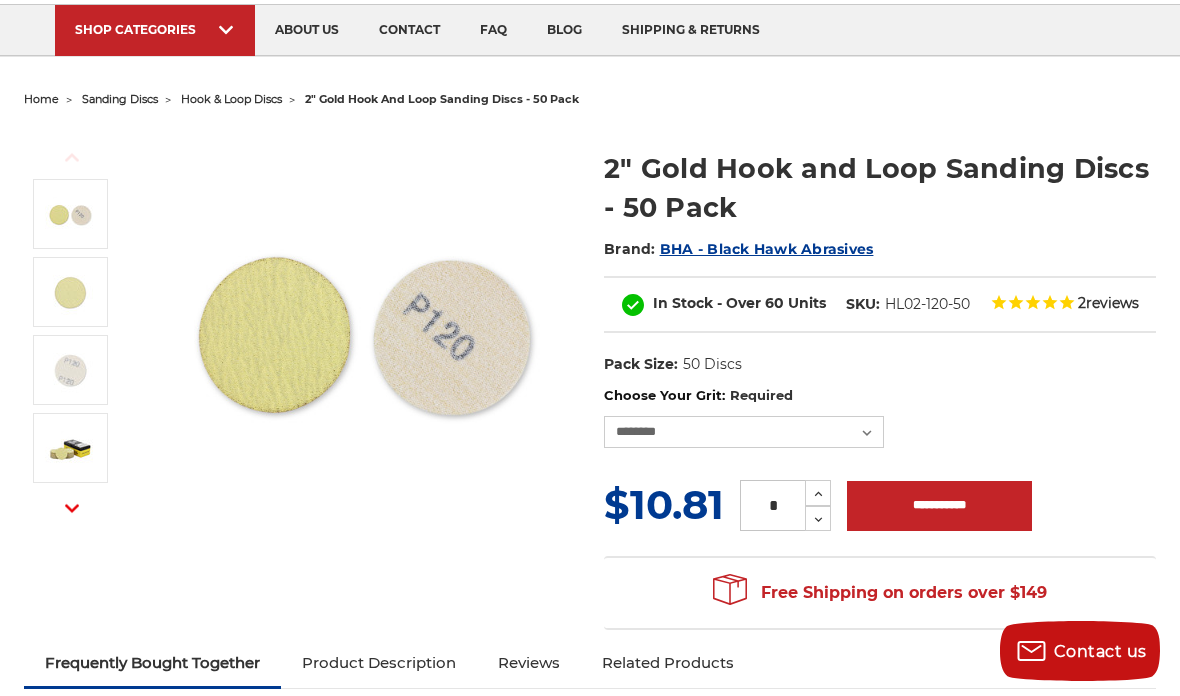 click on "BHA - Black Hawk Abrasives" at bounding box center [767, 249] 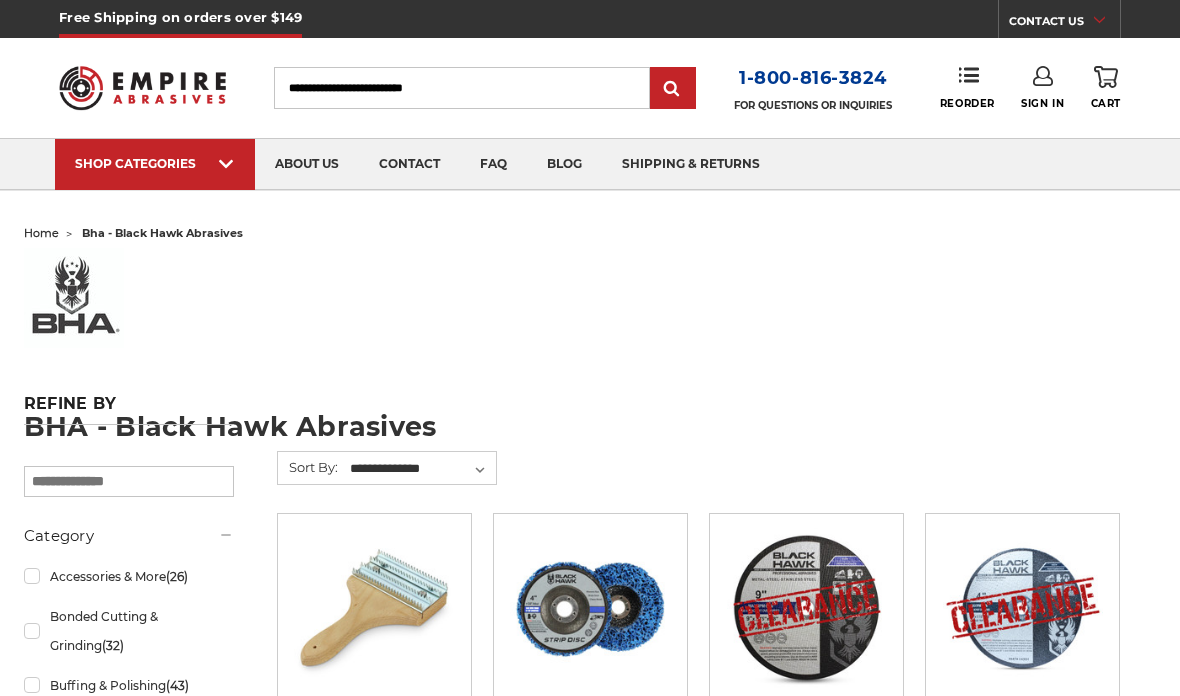 scroll, scrollTop: 0, scrollLeft: 0, axis: both 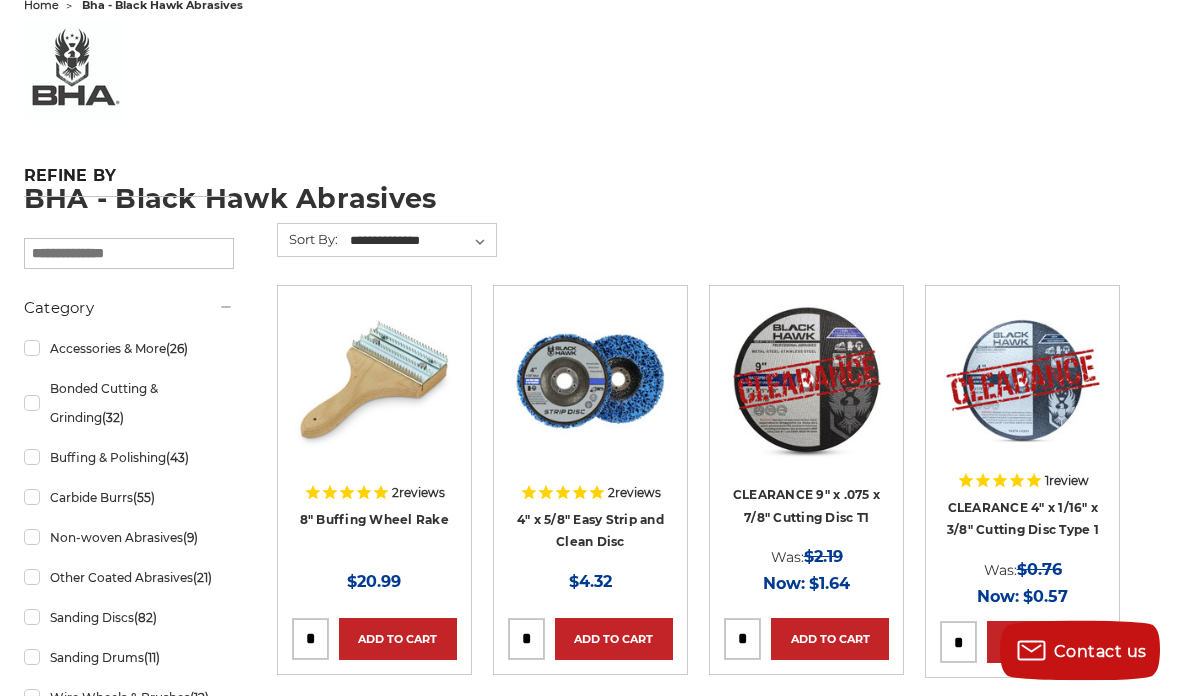 click on "Sanding Discs
(82)" at bounding box center [129, 618] 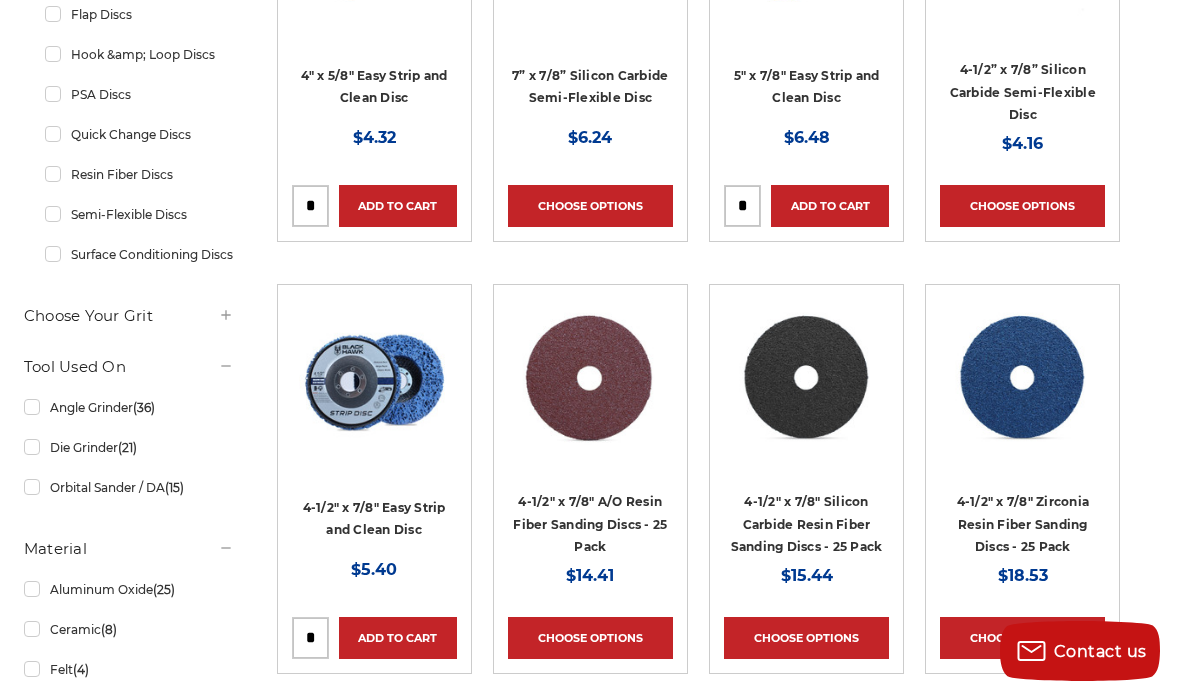scroll, scrollTop: 659, scrollLeft: 0, axis: vertical 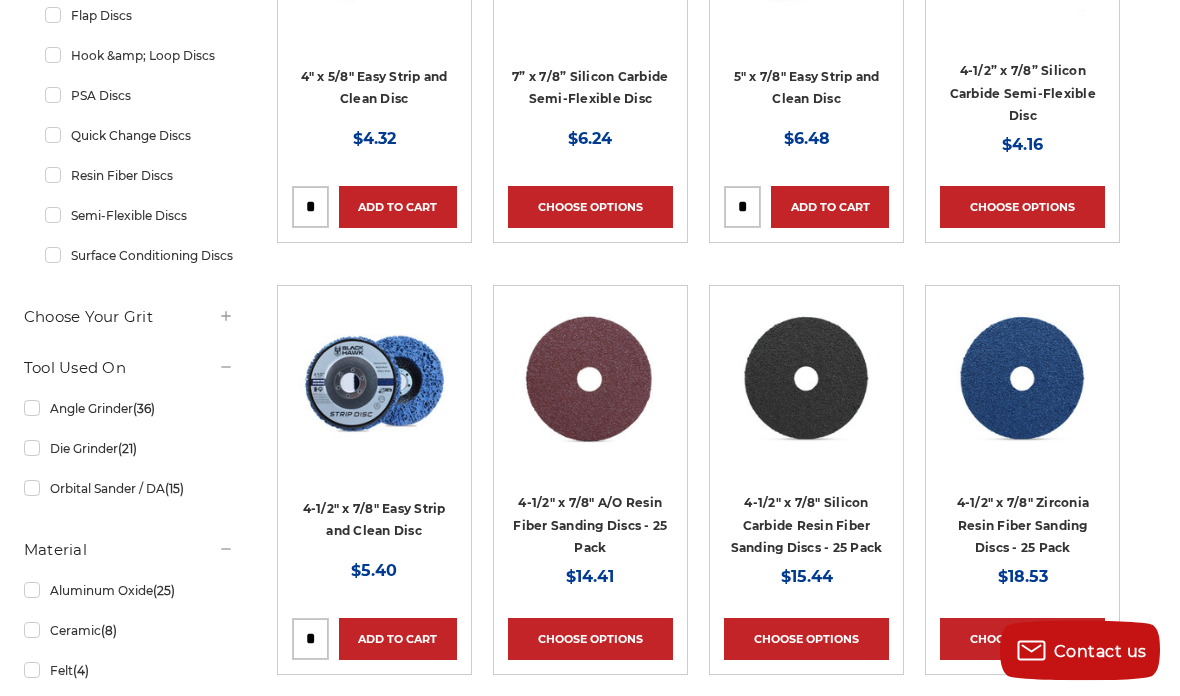 click on "Orbital Sander / DA
(15)" at bounding box center [129, 489] 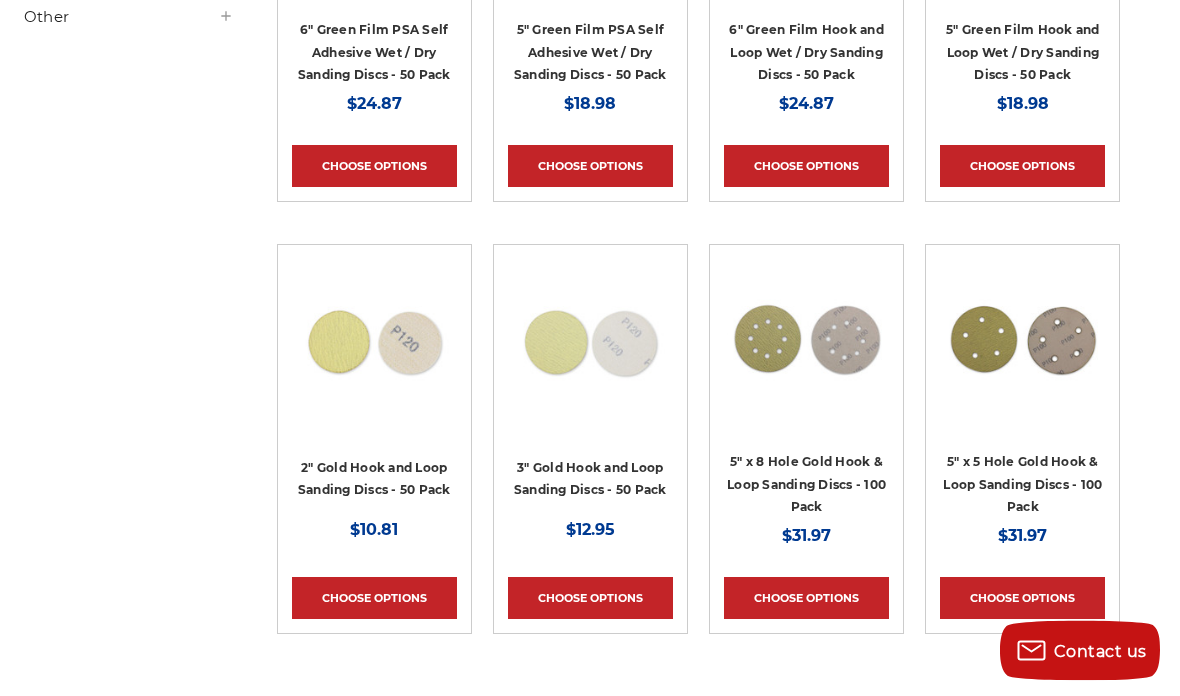 scroll, scrollTop: 1134, scrollLeft: 0, axis: vertical 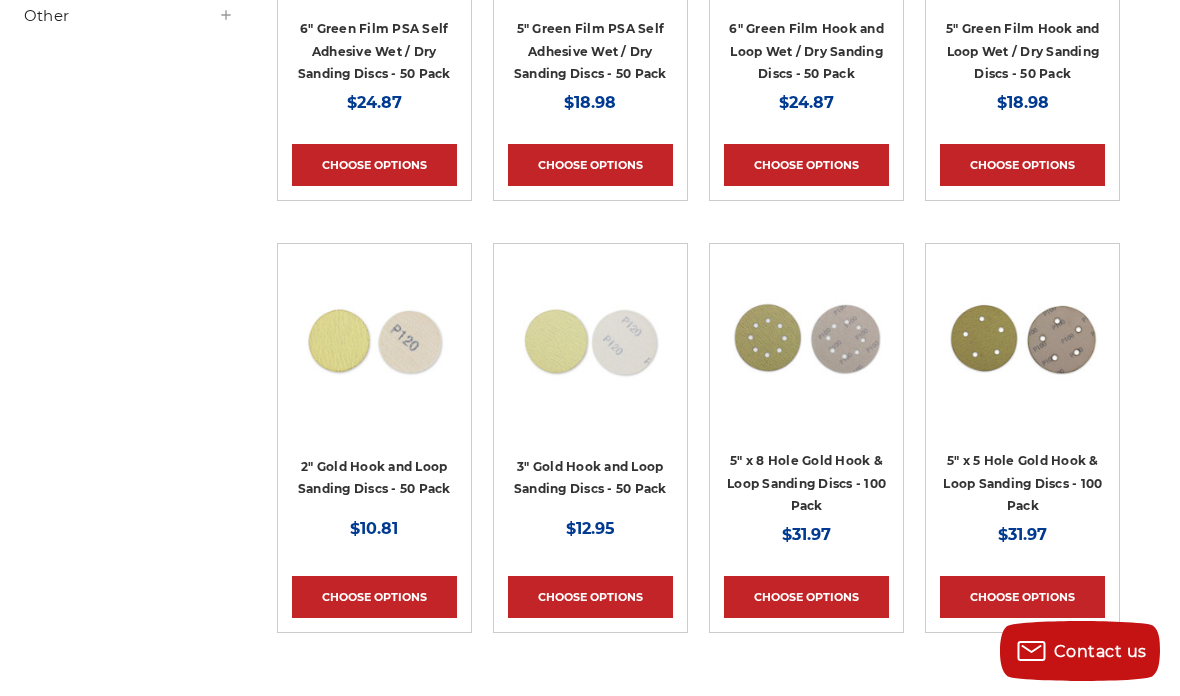 click on "2" at bounding box center [702, 733] 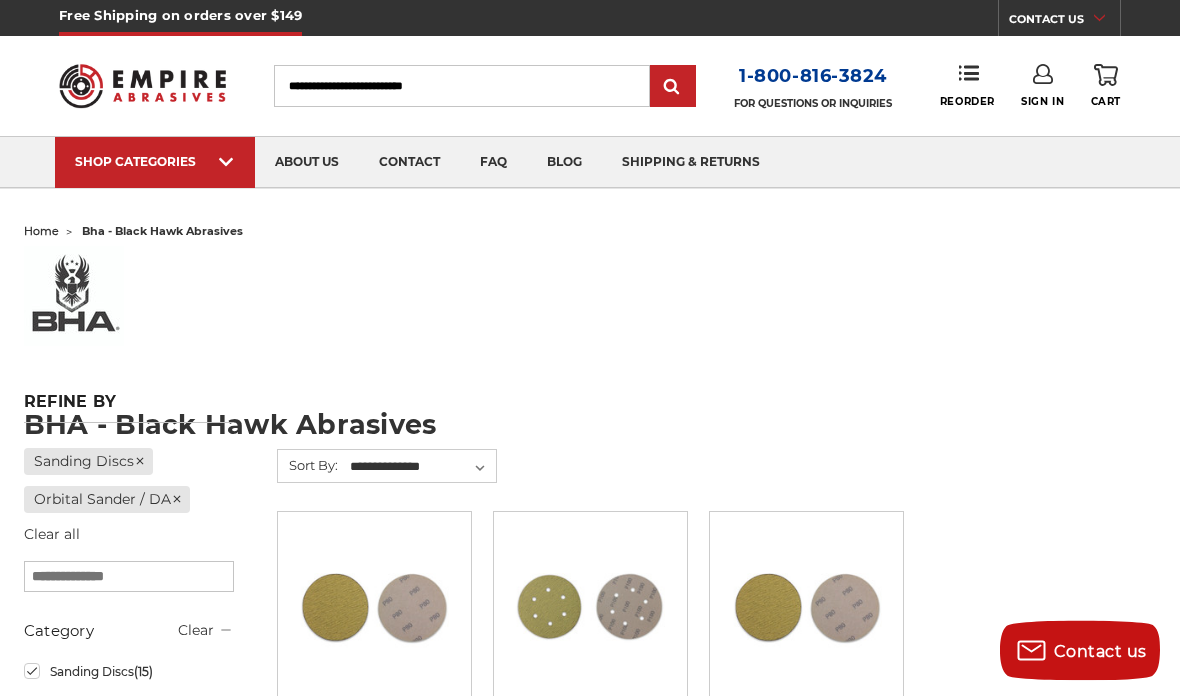 scroll, scrollTop: 0, scrollLeft: 0, axis: both 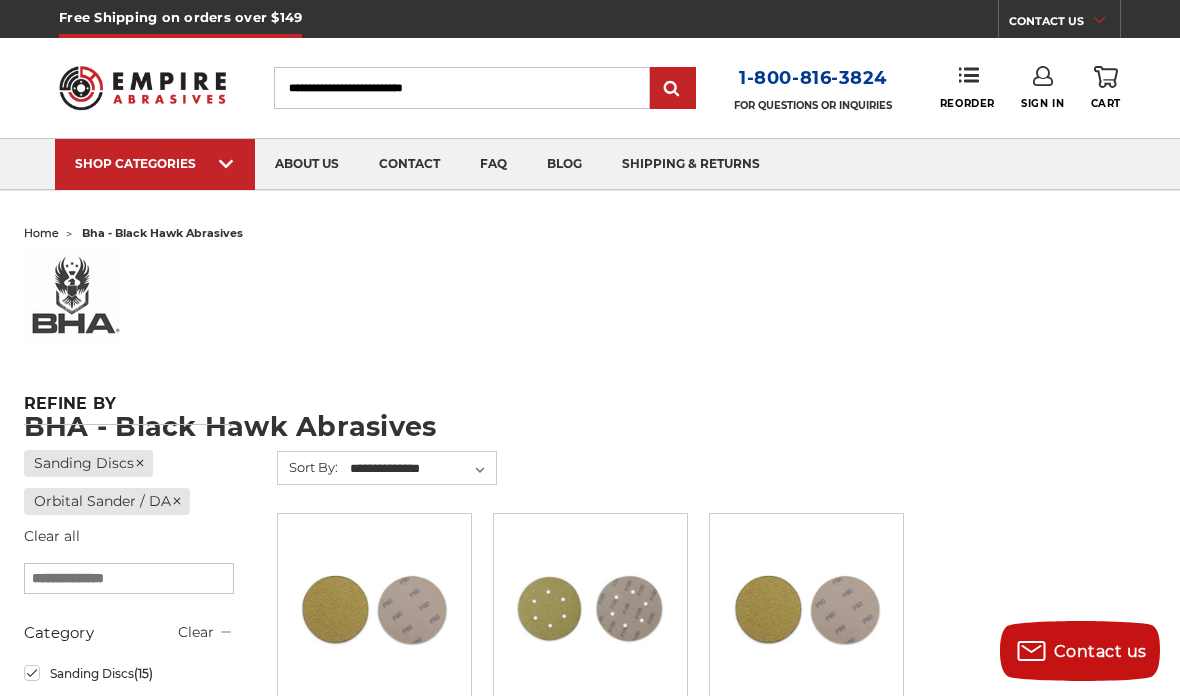 click on "about us" at bounding box center (307, 164) 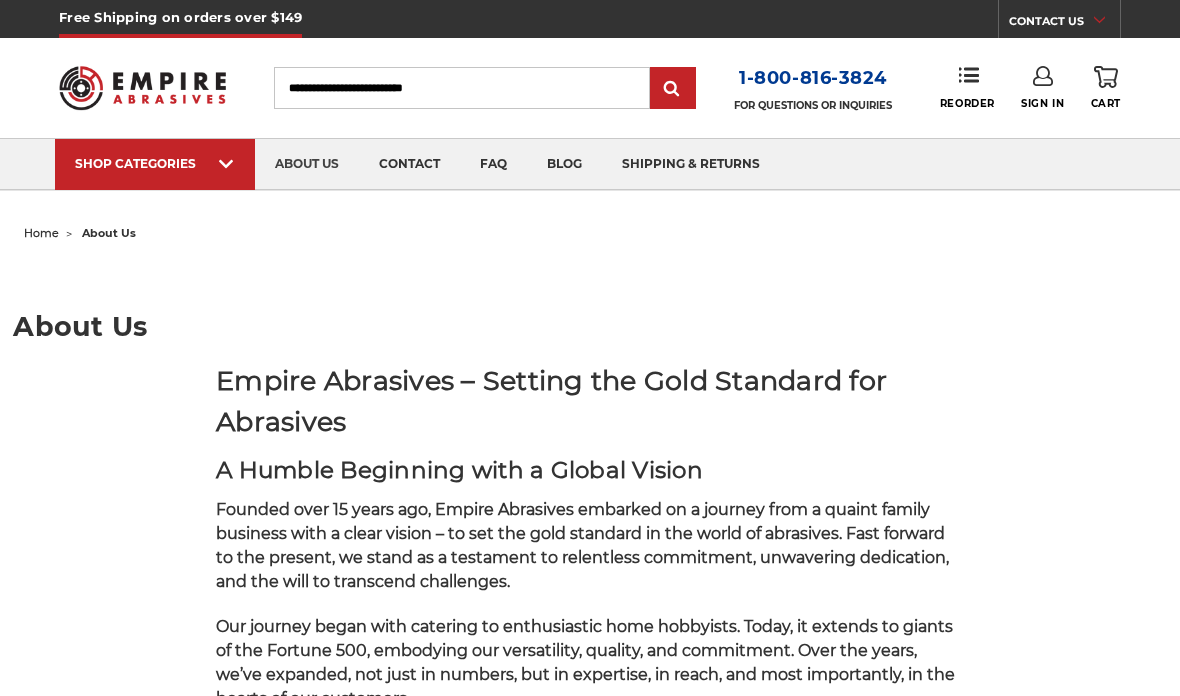 scroll, scrollTop: 0, scrollLeft: 0, axis: both 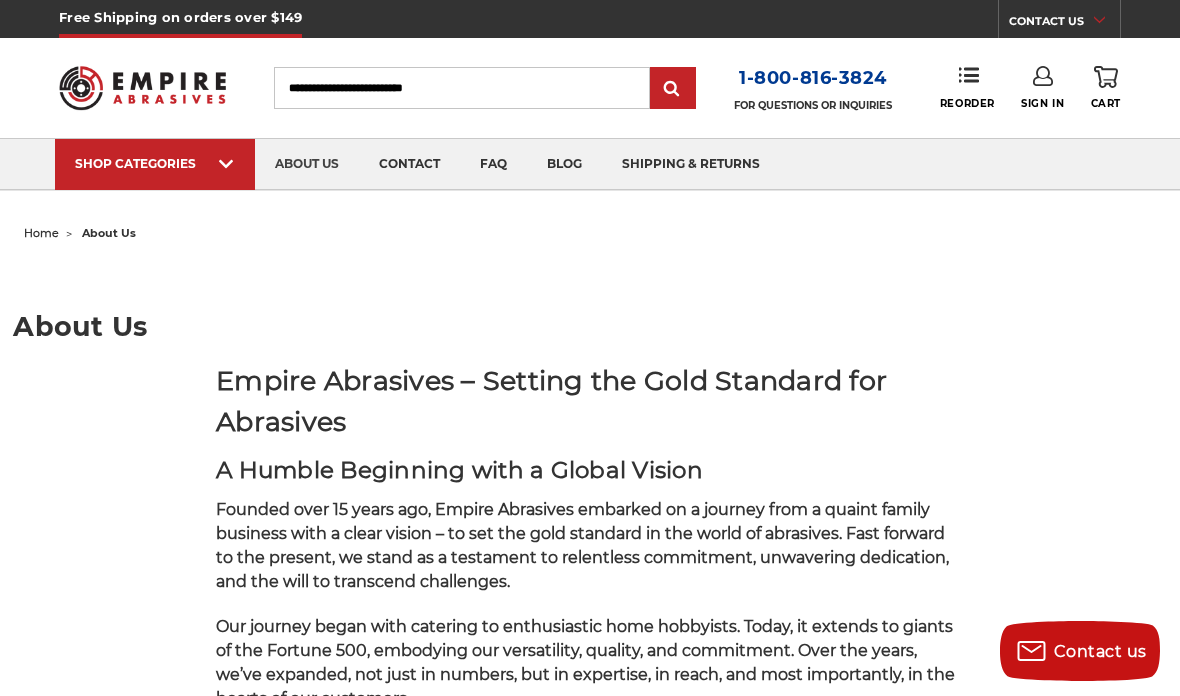 click on "shipping & returns" at bounding box center (691, 164) 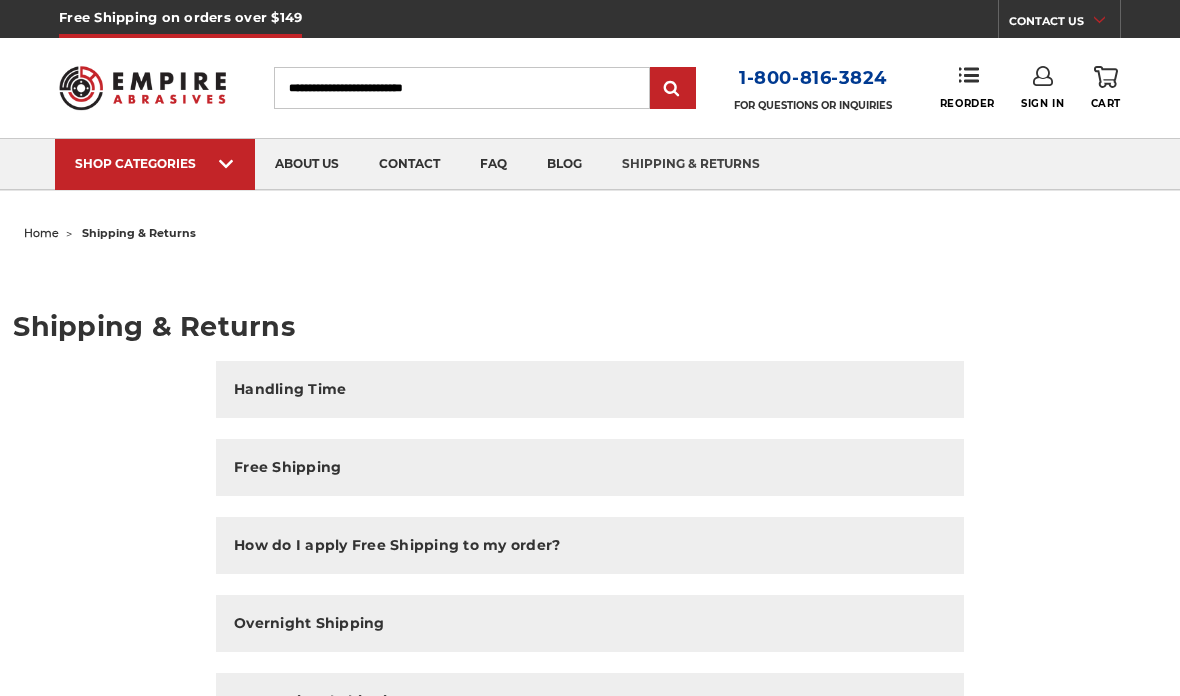 scroll, scrollTop: 0, scrollLeft: 0, axis: both 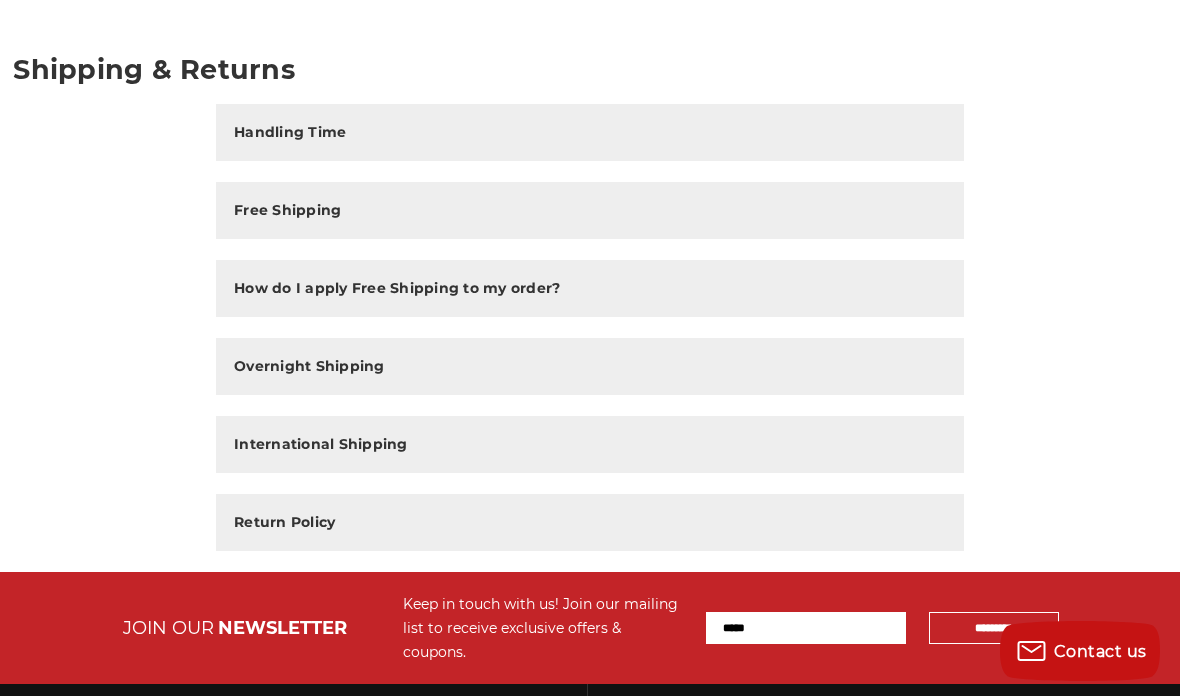 click on "Return Policy" at bounding box center (590, 522) 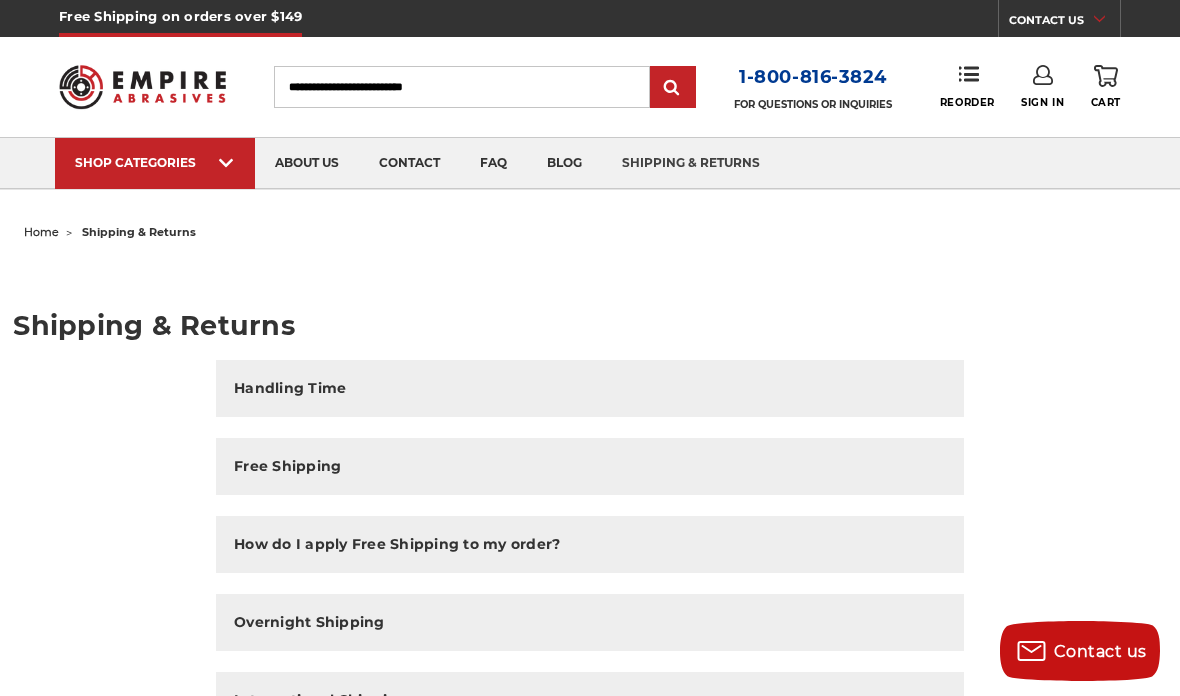 scroll, scrollTop: 0, scrollLeft: 0, axis: both 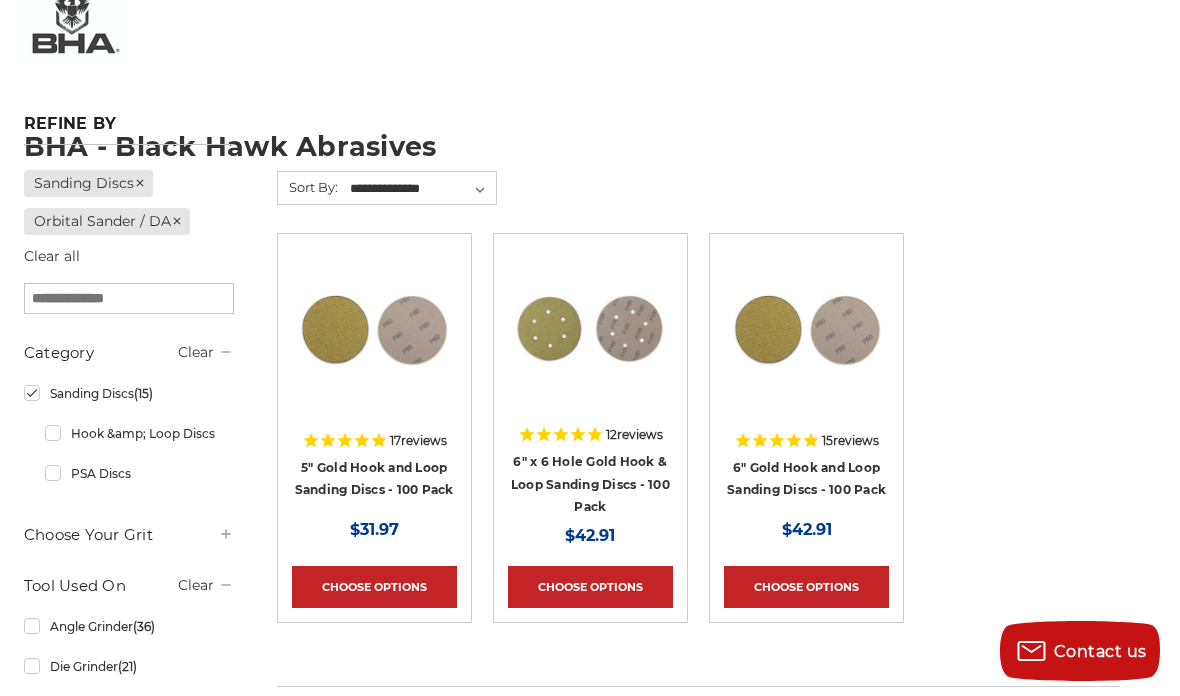 click at bounding box center [378, 442] 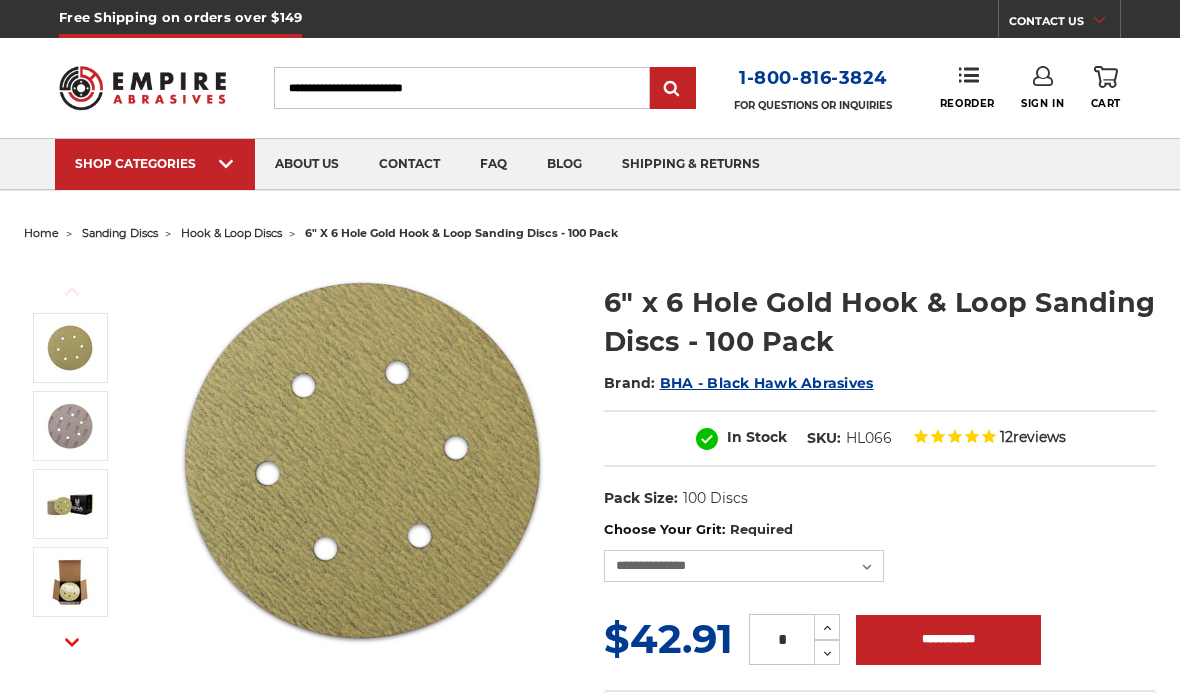 scroll, scrollTop: 0, scrollLeft: 0, axis: both 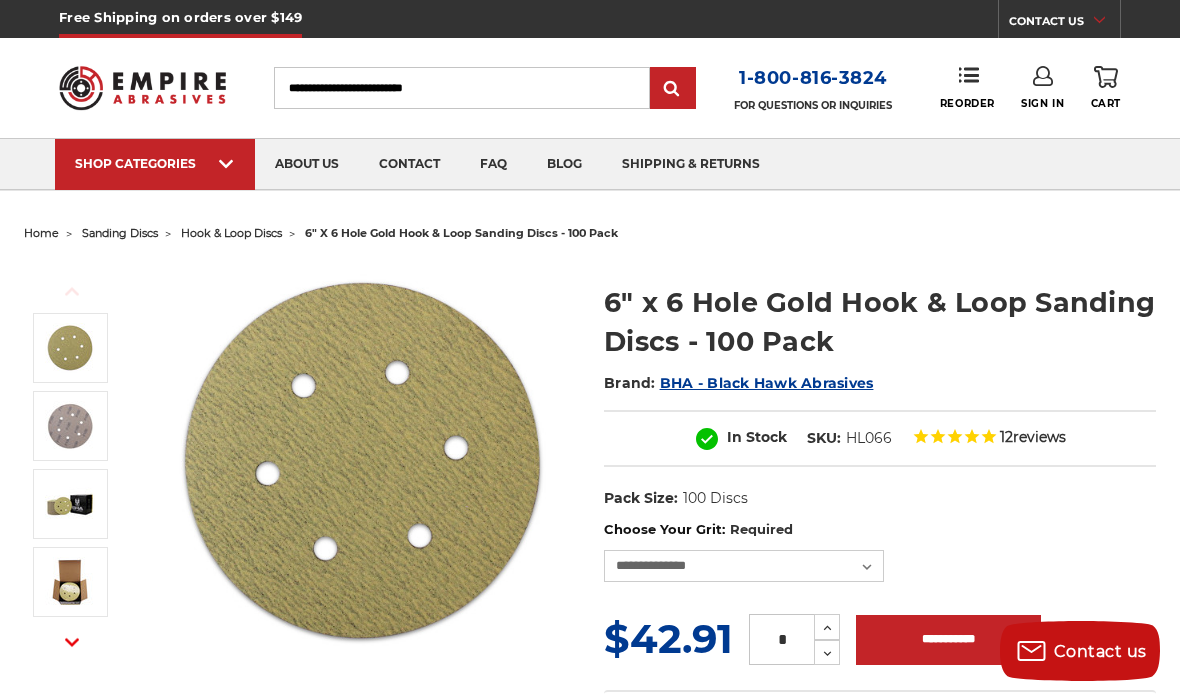 click at bounding box center (988, 438) 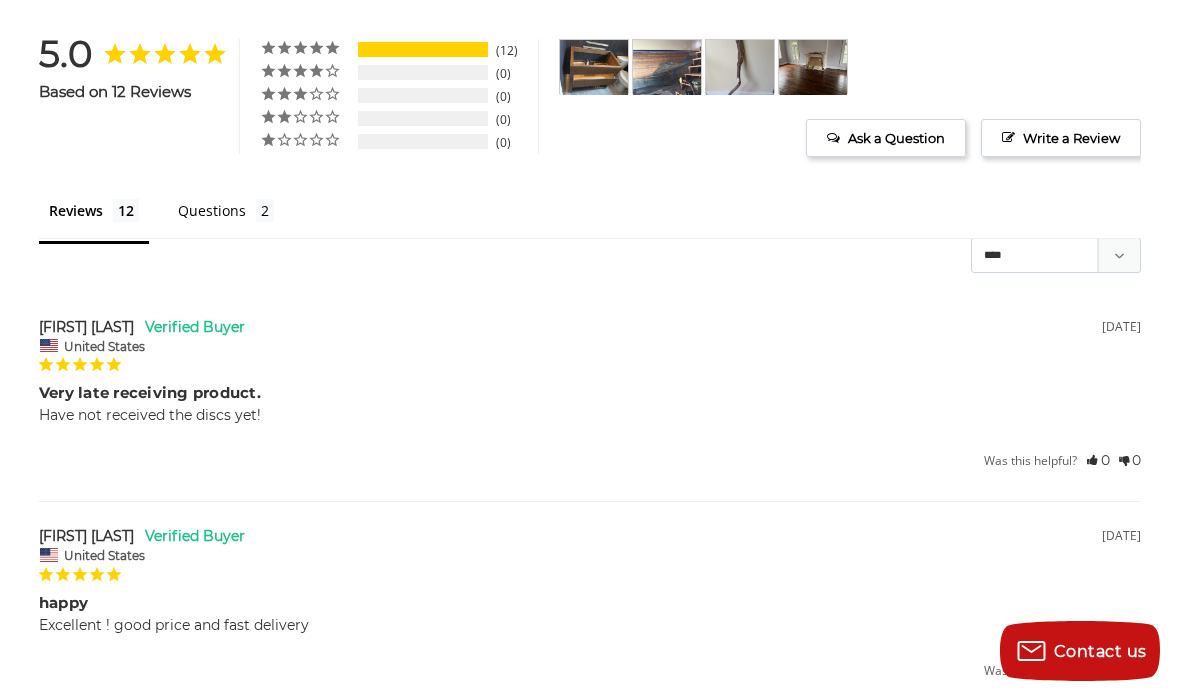 scroll, scrollTop: 2390, scrollLeft: 0, axis: vertical 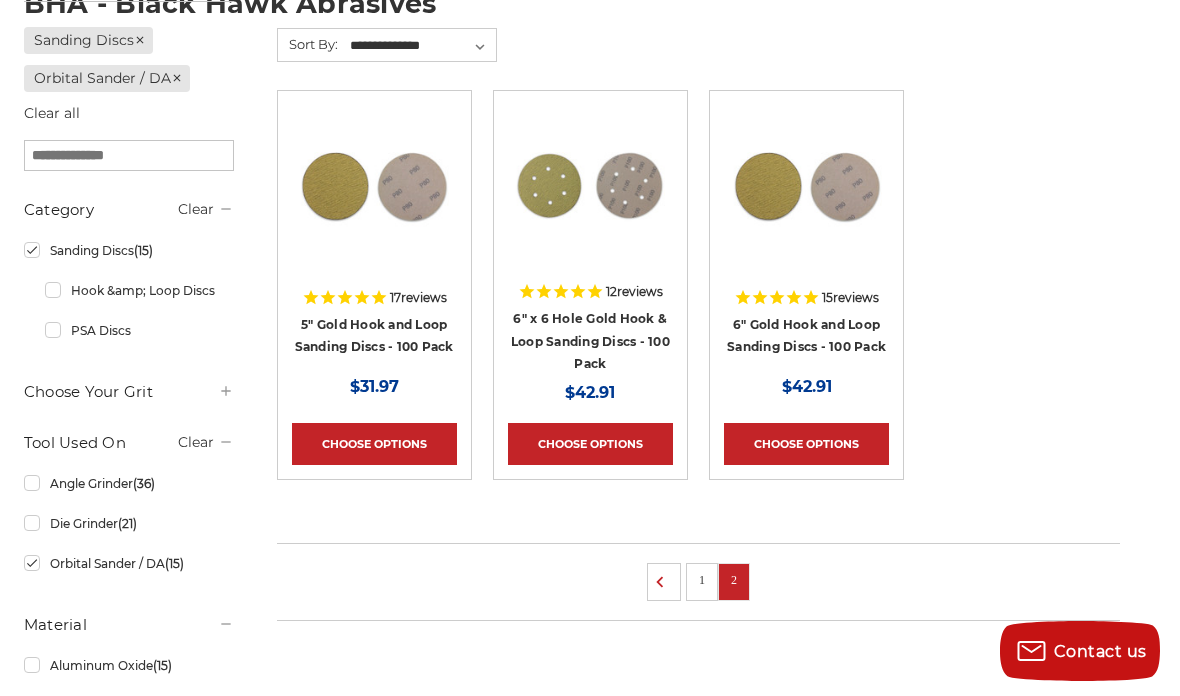 click 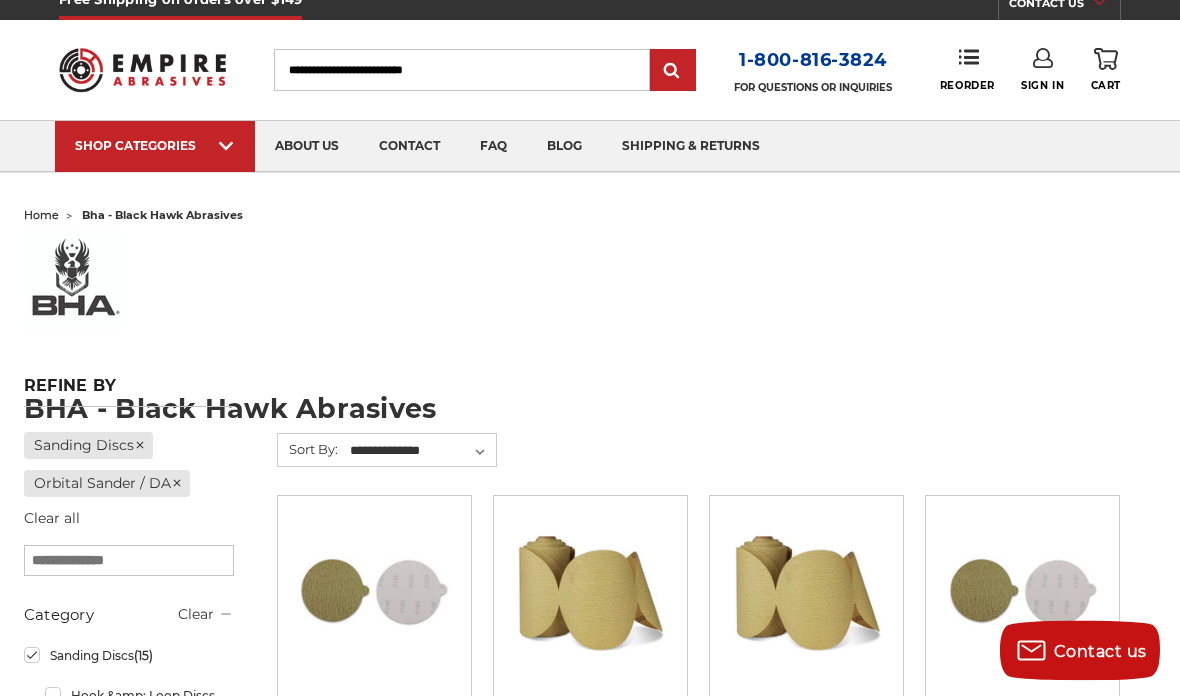 scroll, scrollTop: 0, scrollLeft: 0, axis: both 